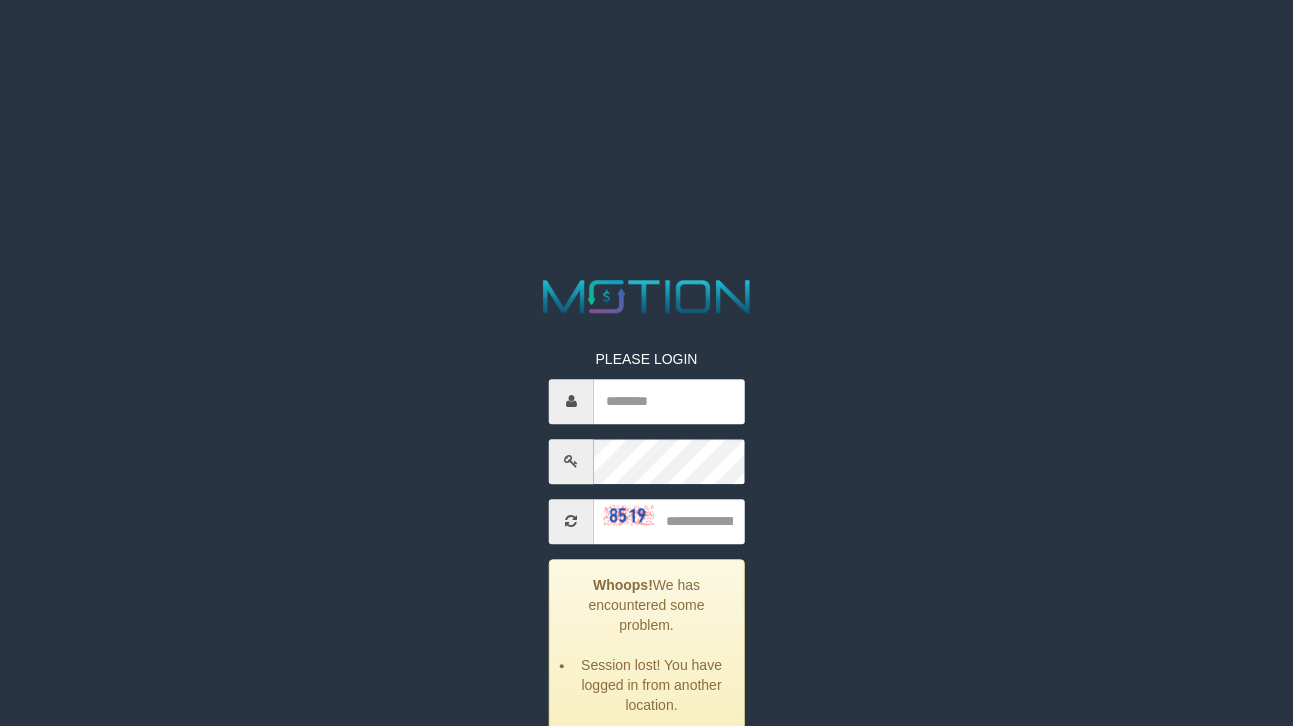 scroll, scrollTop: 0, scrollLeft: 0, axis: both 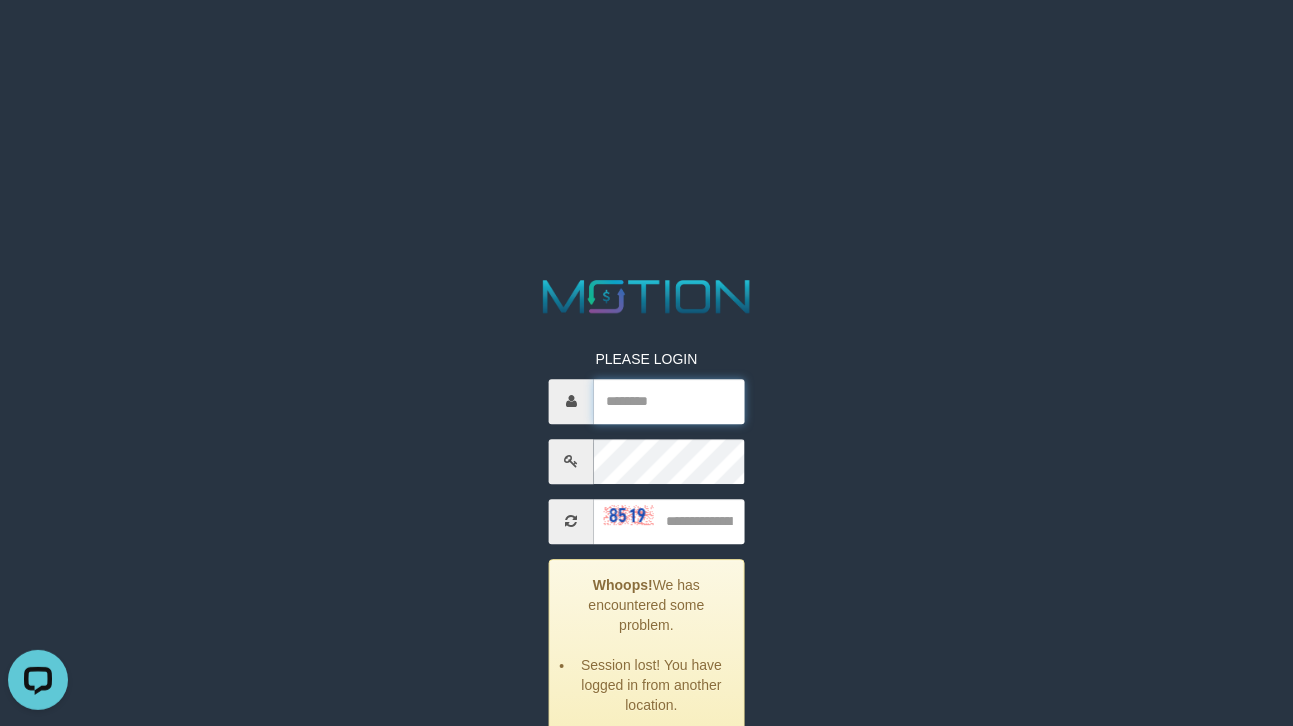 type on "*********" 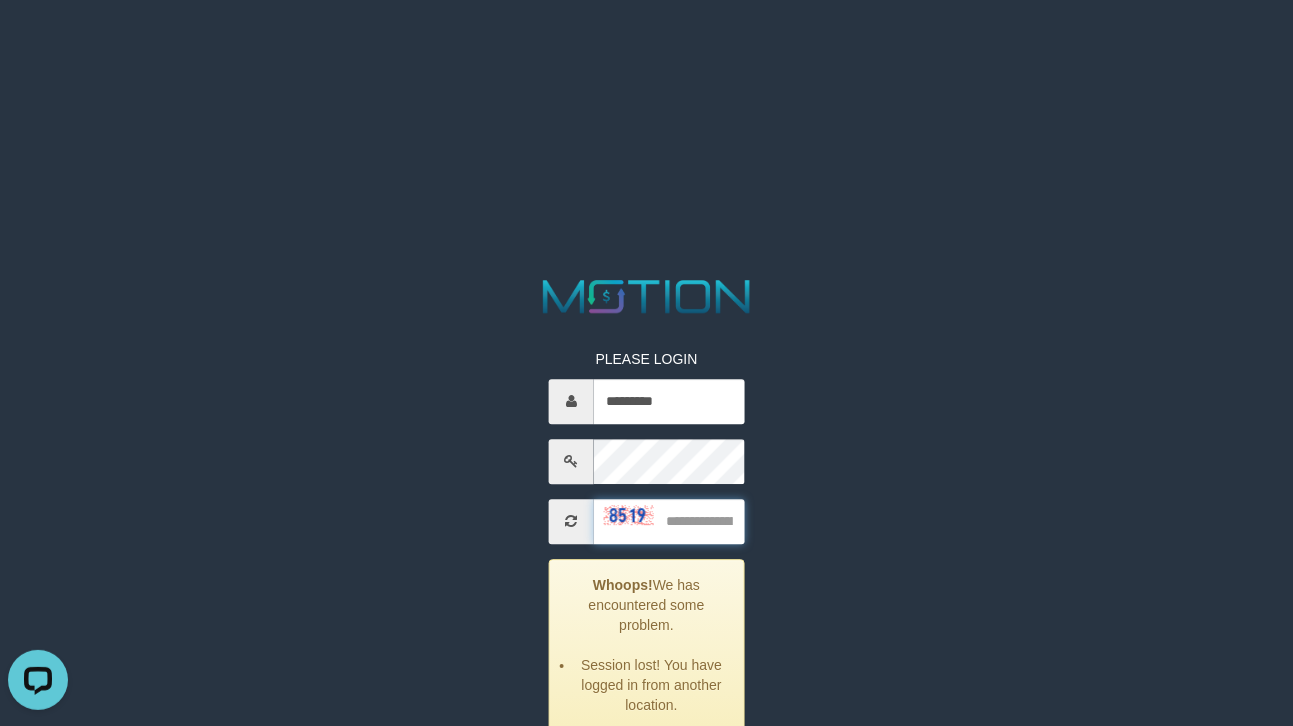 click at bounding box center (669, 521) 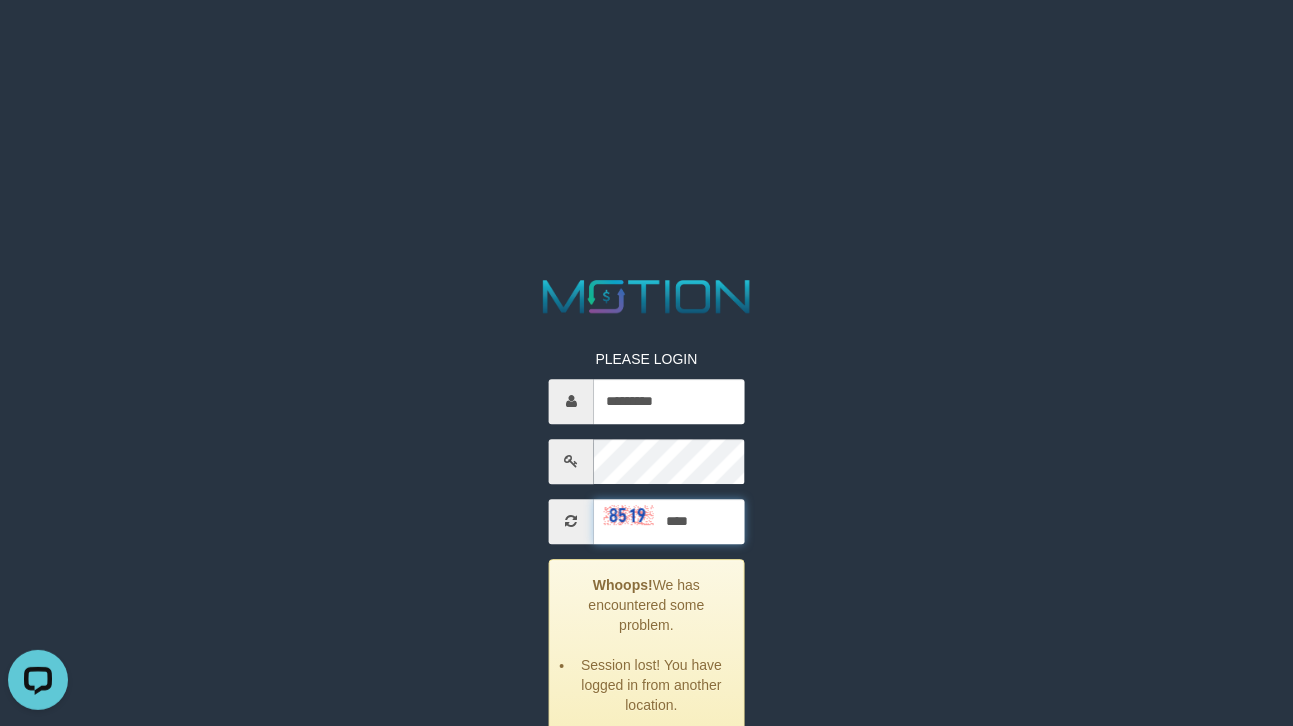 type on "****" 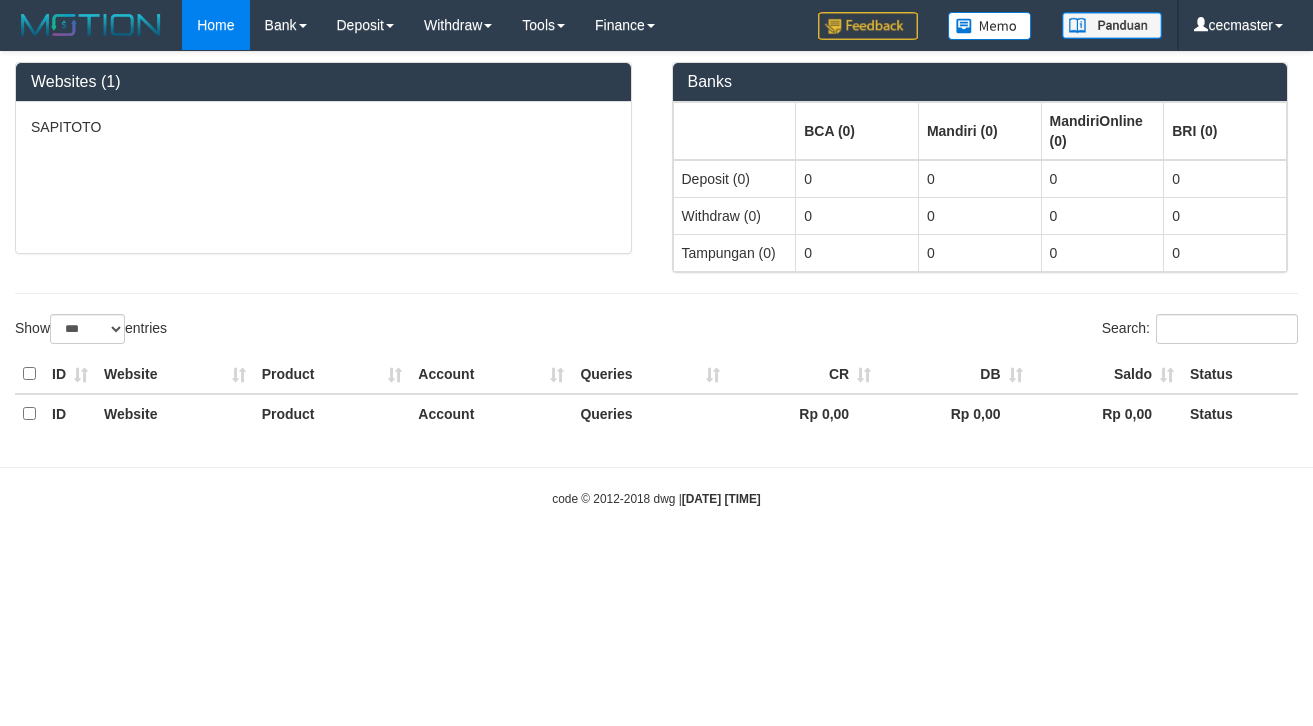 select on "***" 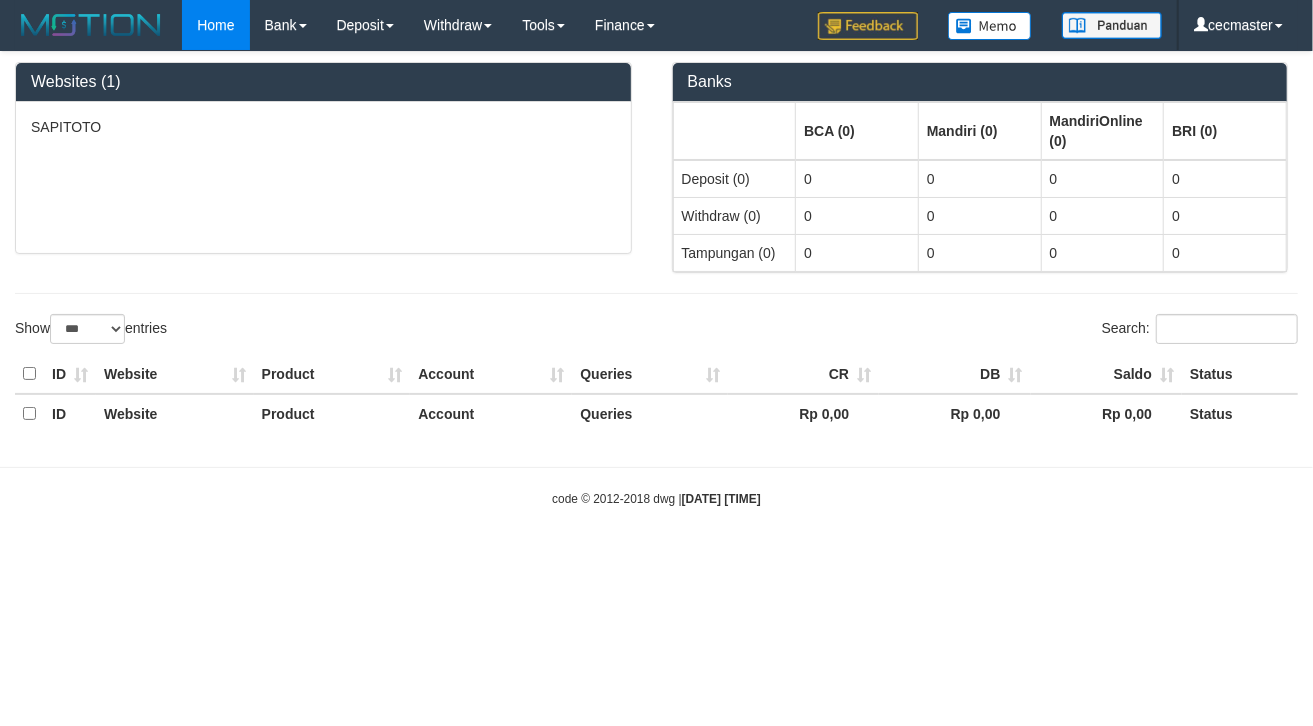 click on "Toggle navigation
Home
Bank
Account List
Load
By Website
Group
[ITOTO]													SAPITOTO
Mutasi Bank
Search
Sync
Note Mutasi
Deposit
DPS Fetch
DPS List
History
PGA History
Note DPS -" at bounding box center (656, 279) 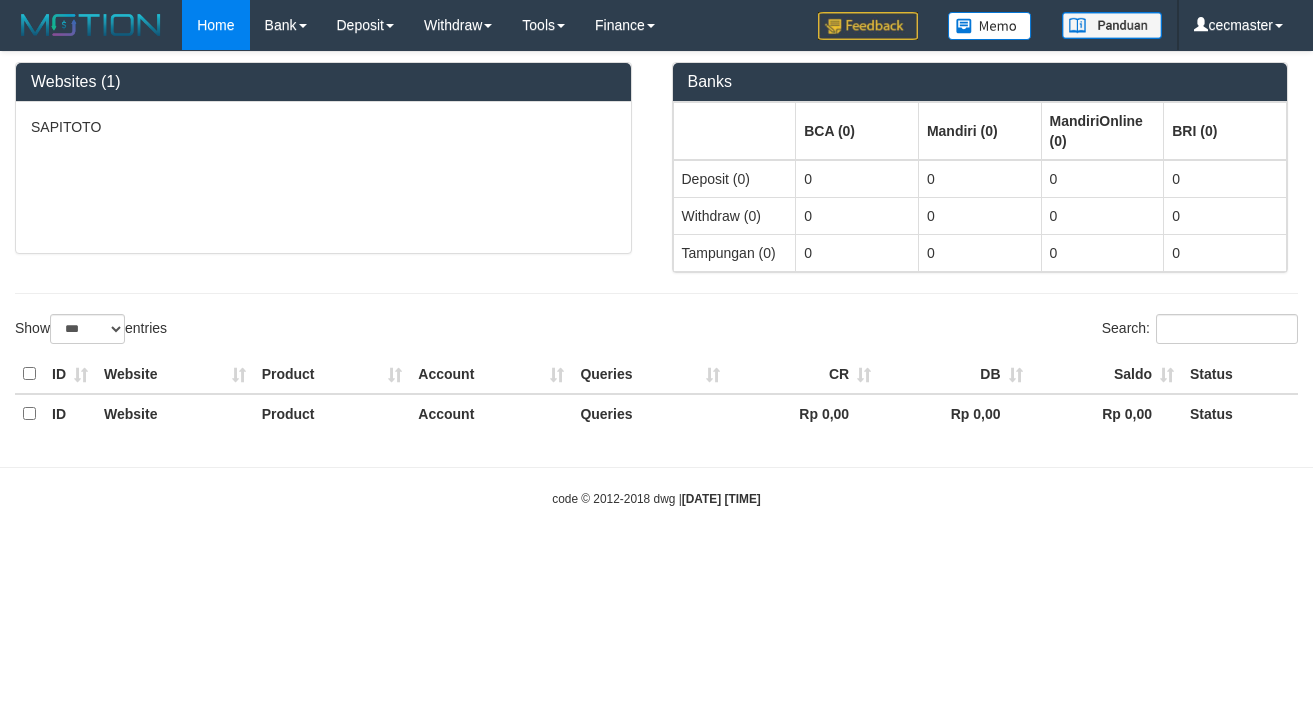 select on "***" 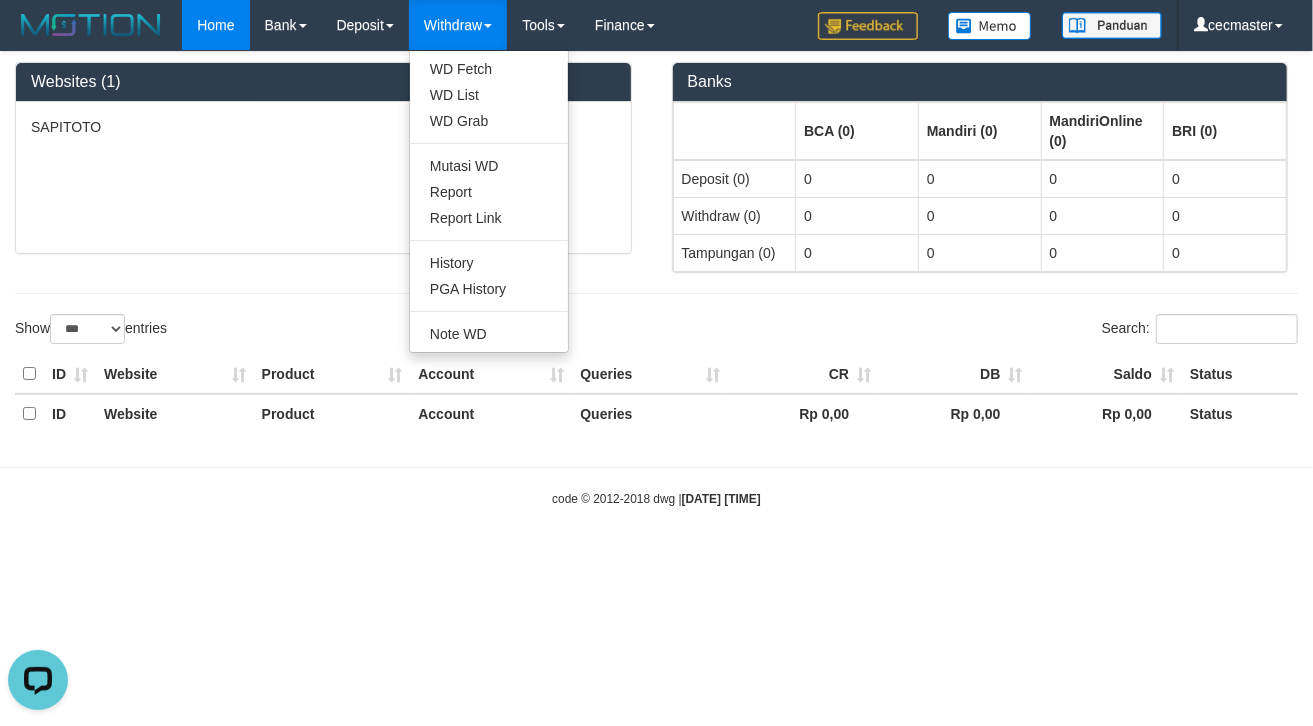 scroll, scrollTop: 0, scrollLeft: 0, axis: both 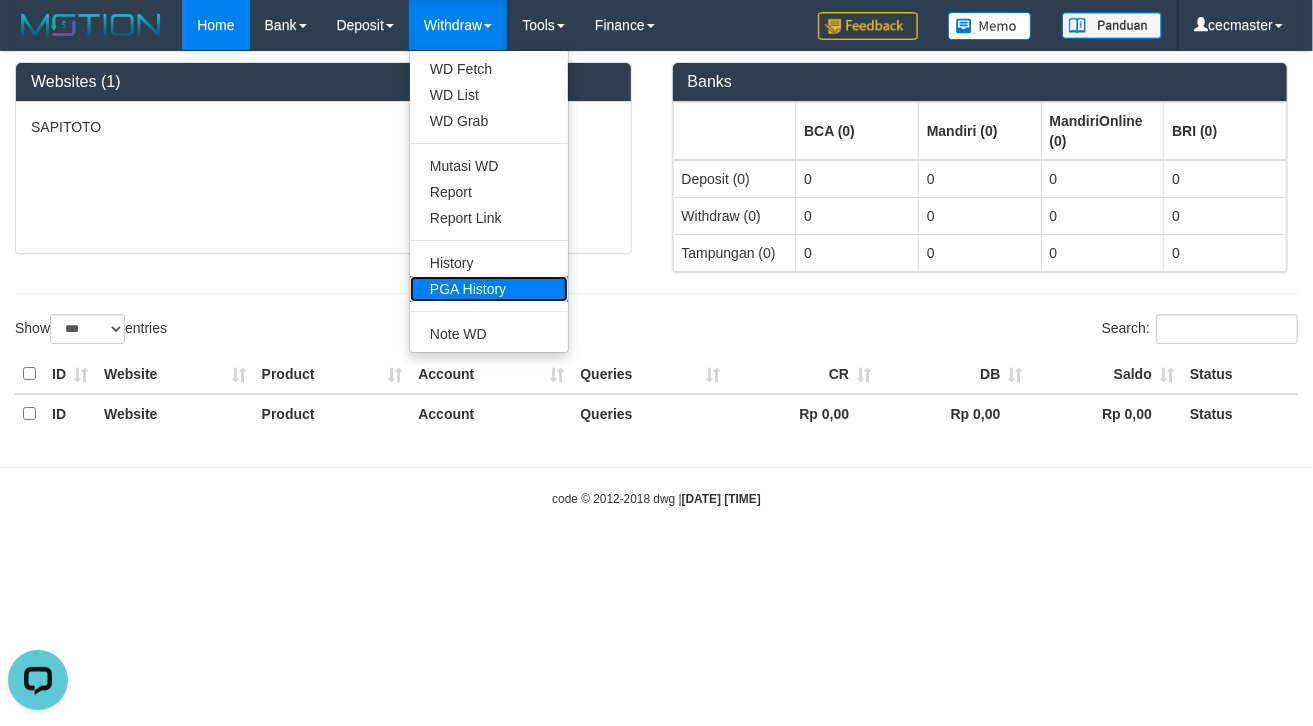 click on "PGA History" at bounding box center (489, 289) 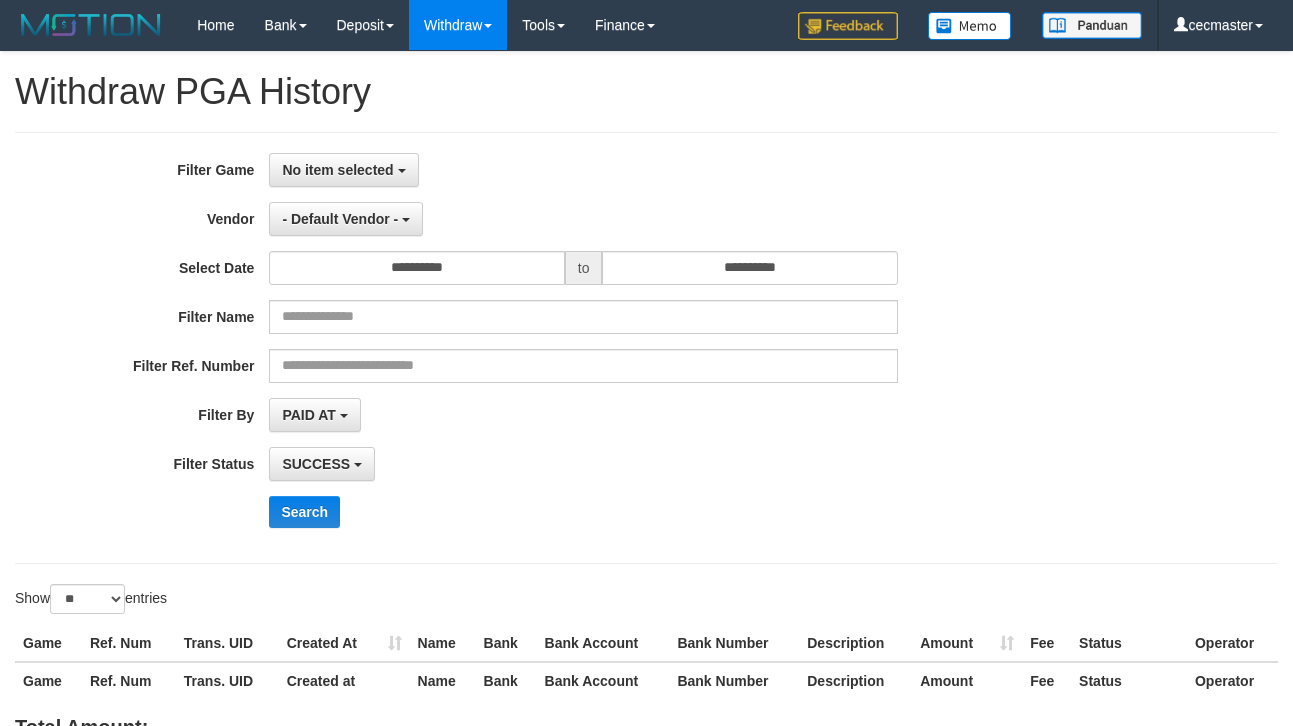 select 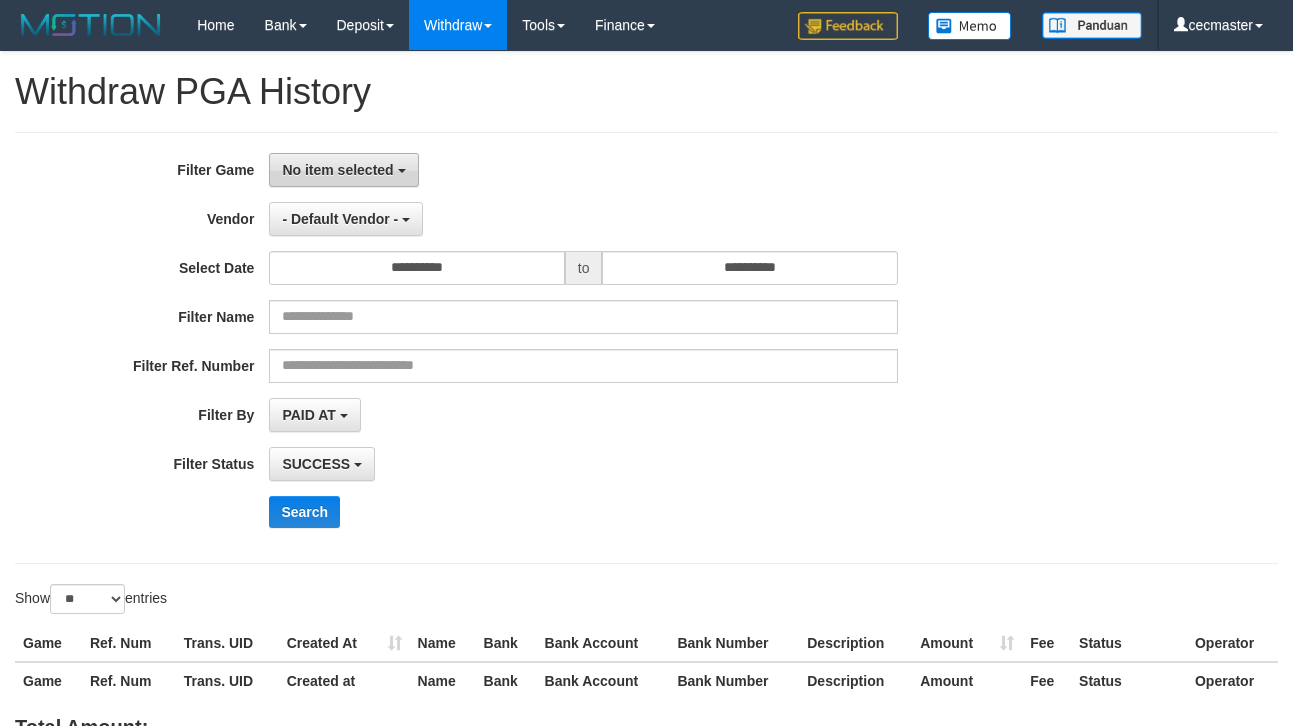 scroll, scrollTop: 0, scrollLeft: 0, axis: both 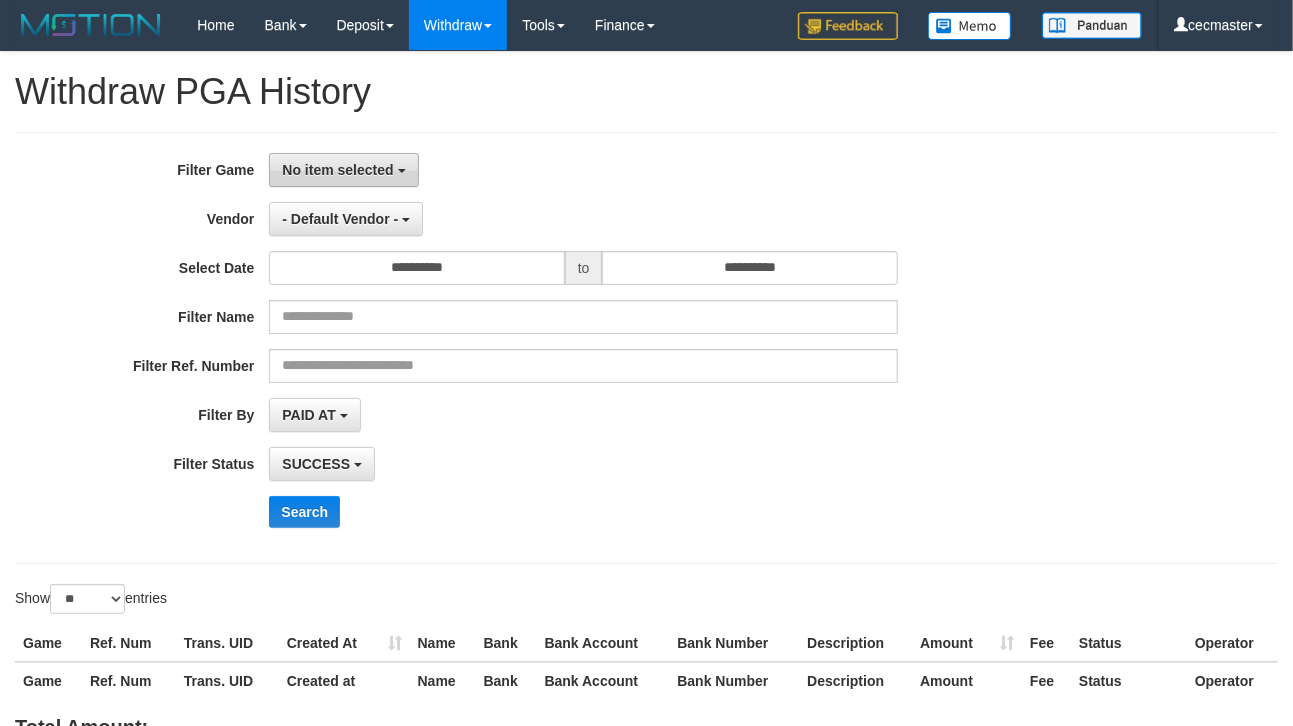 click on "No item selected" at bounding box center [337, 170] 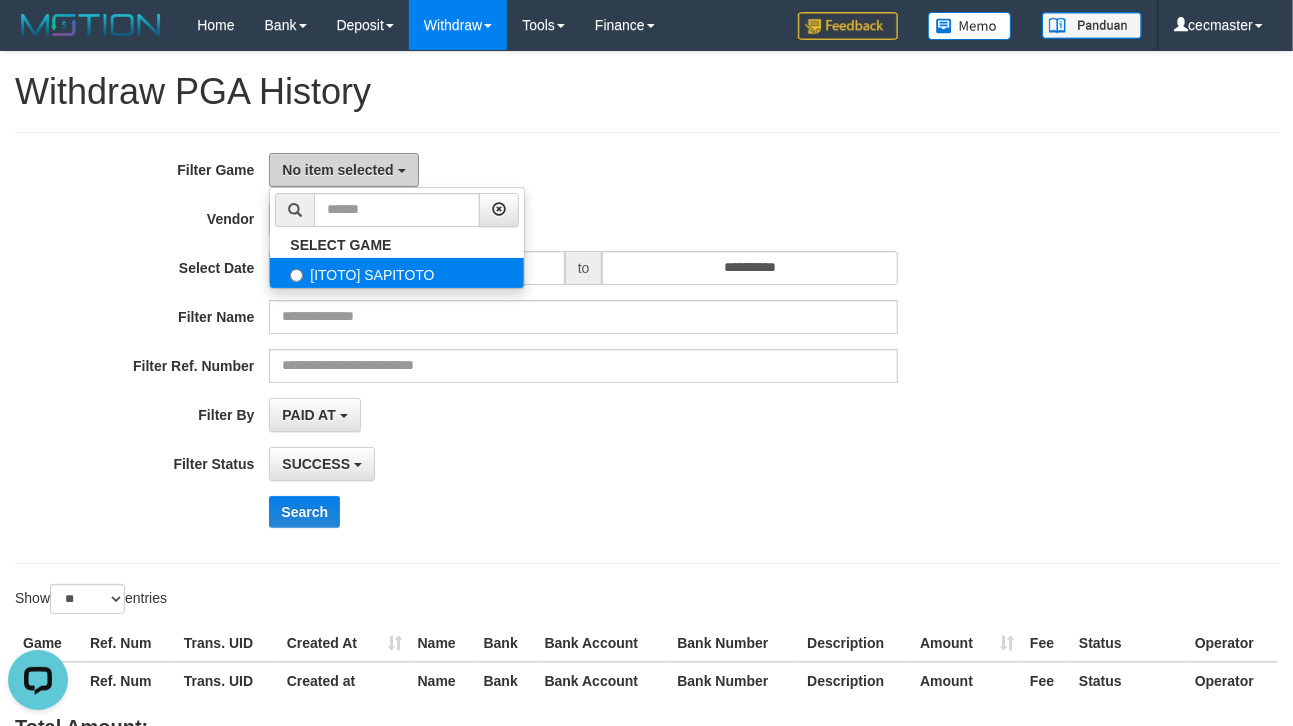 scroll, scrollTop: 0, scrollLeft: 0, axis: both 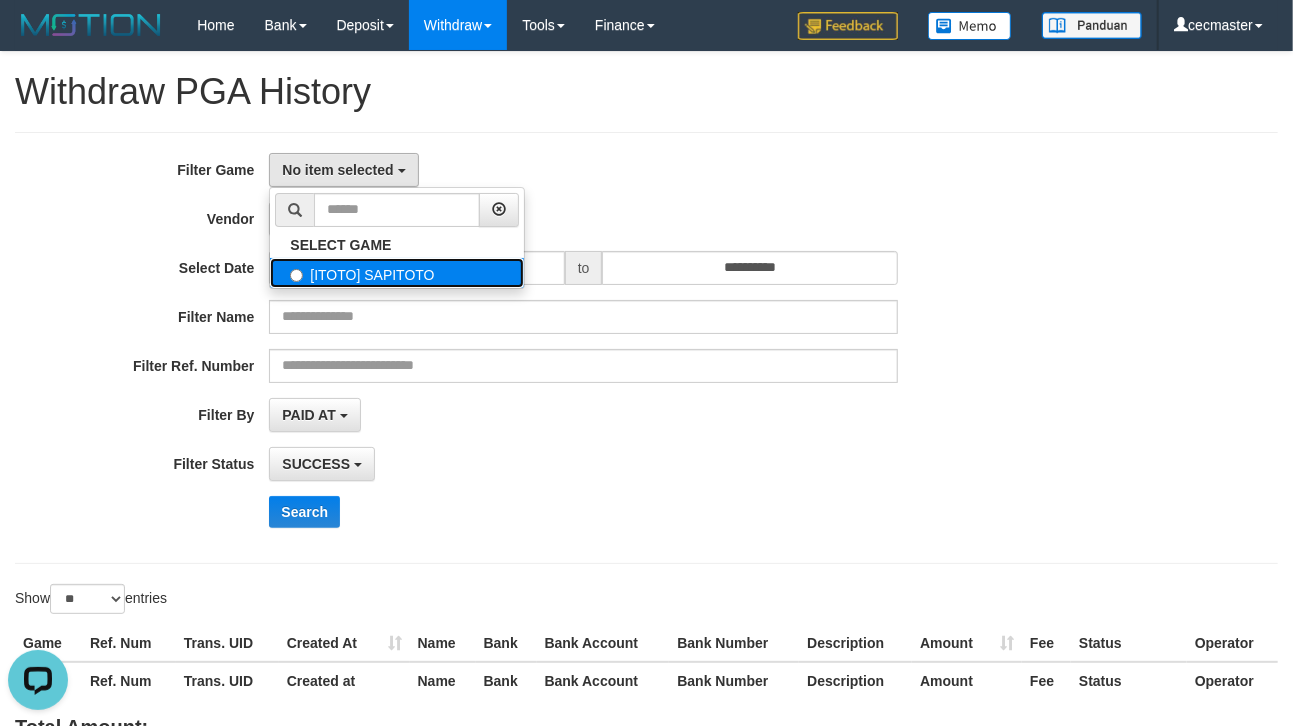 click on "[ITOTO] SAPITOTO" at bounding box center [397, 273] 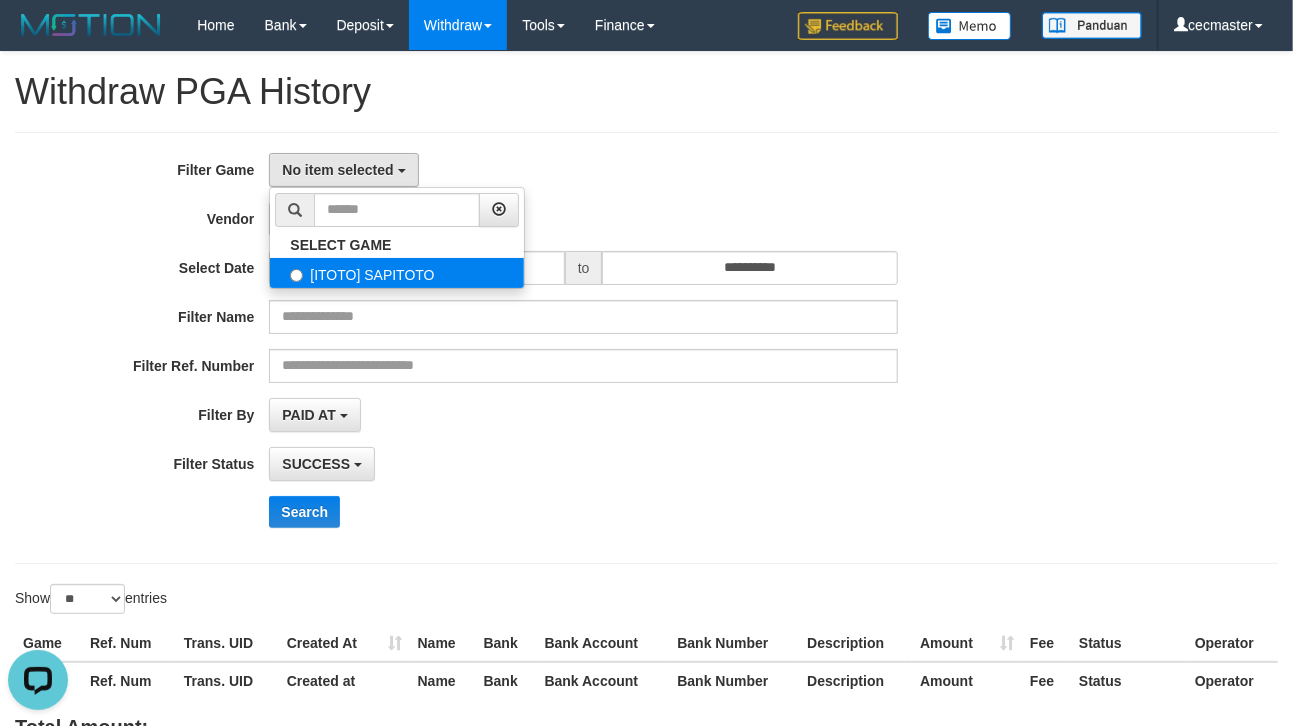 select on "****" 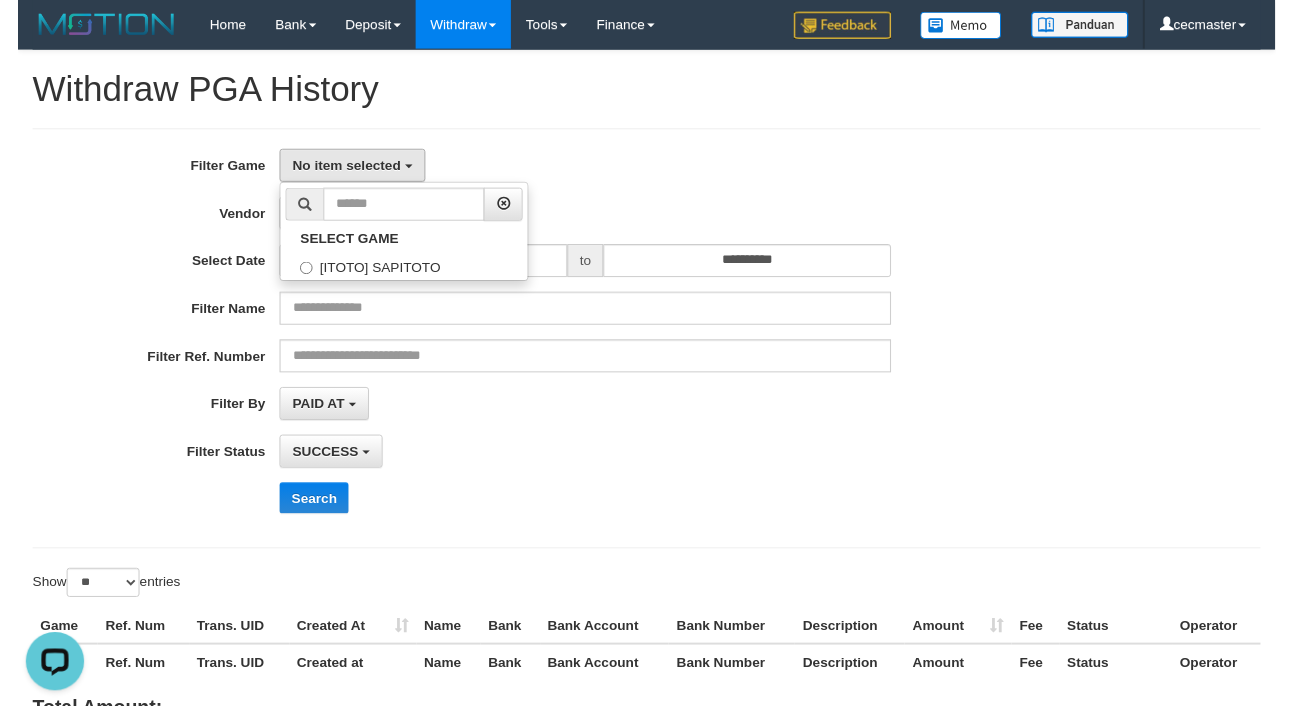 scroll, scrollTop: 17, scrollLeft: 0, axis: vertical 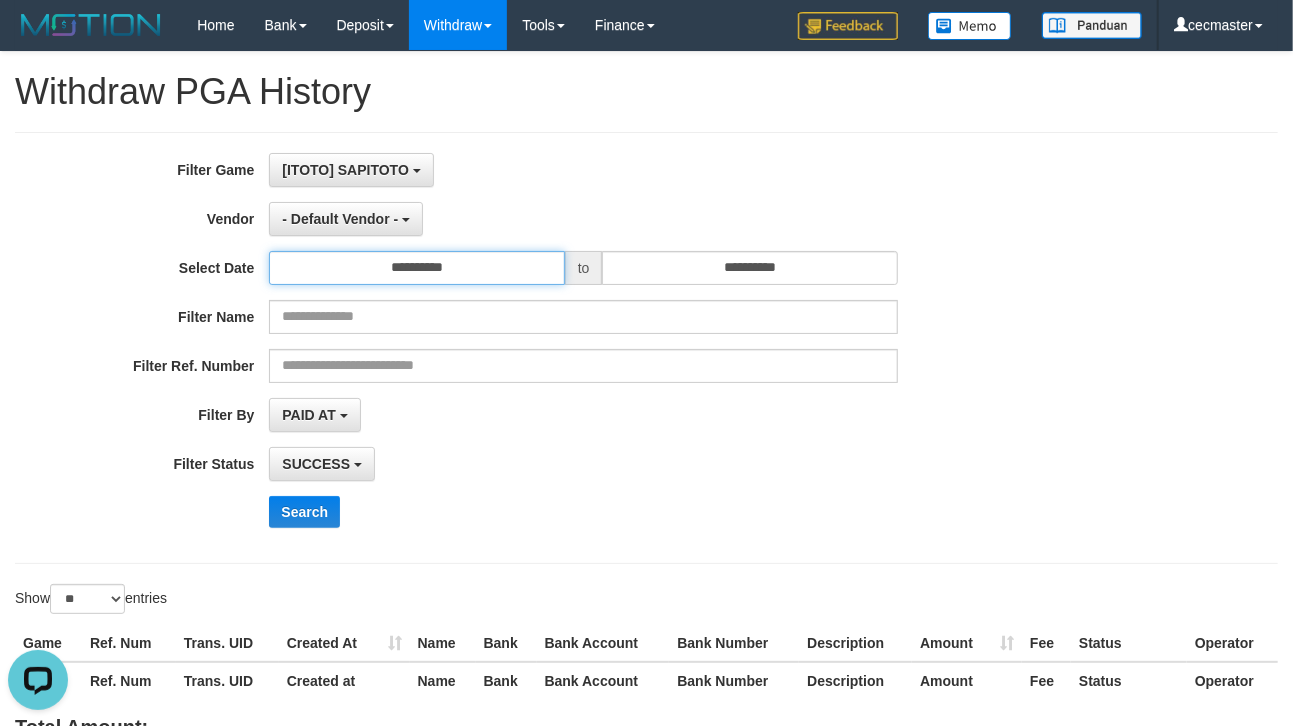 click on "**********" at bounding box center [416, 268] 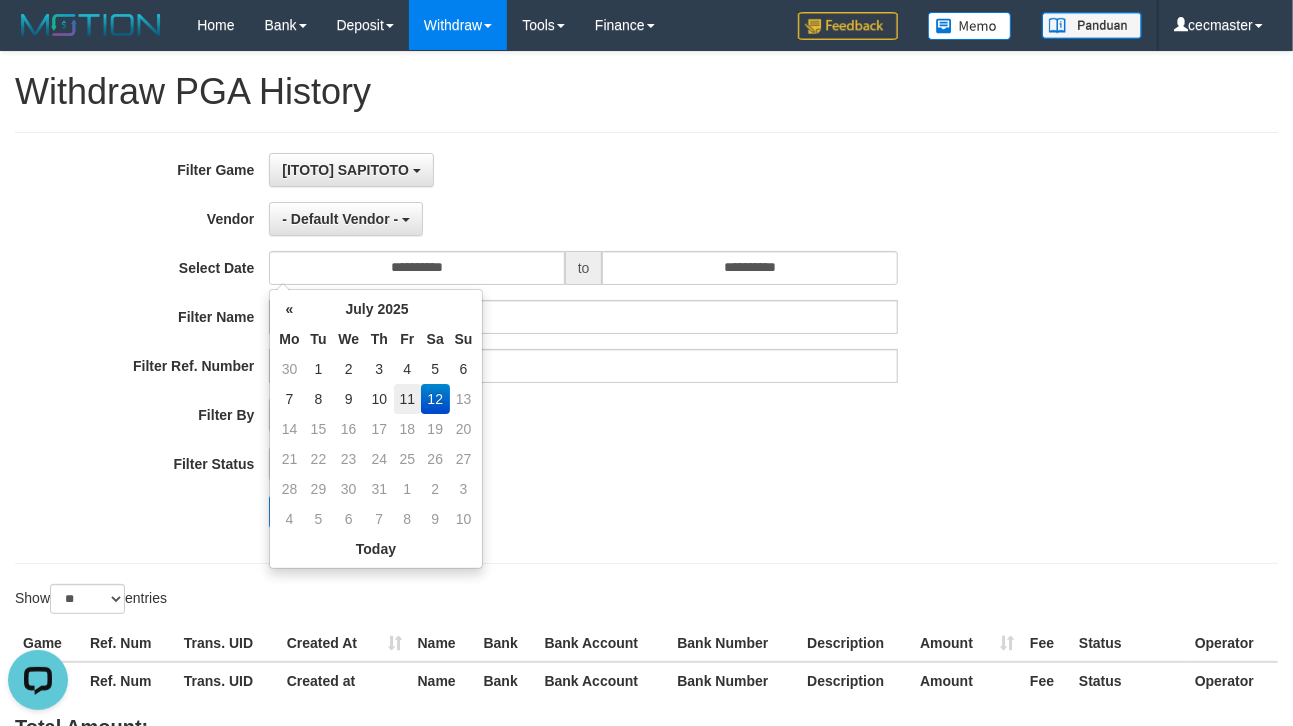 click on "11" at bounding box center [407, 399] 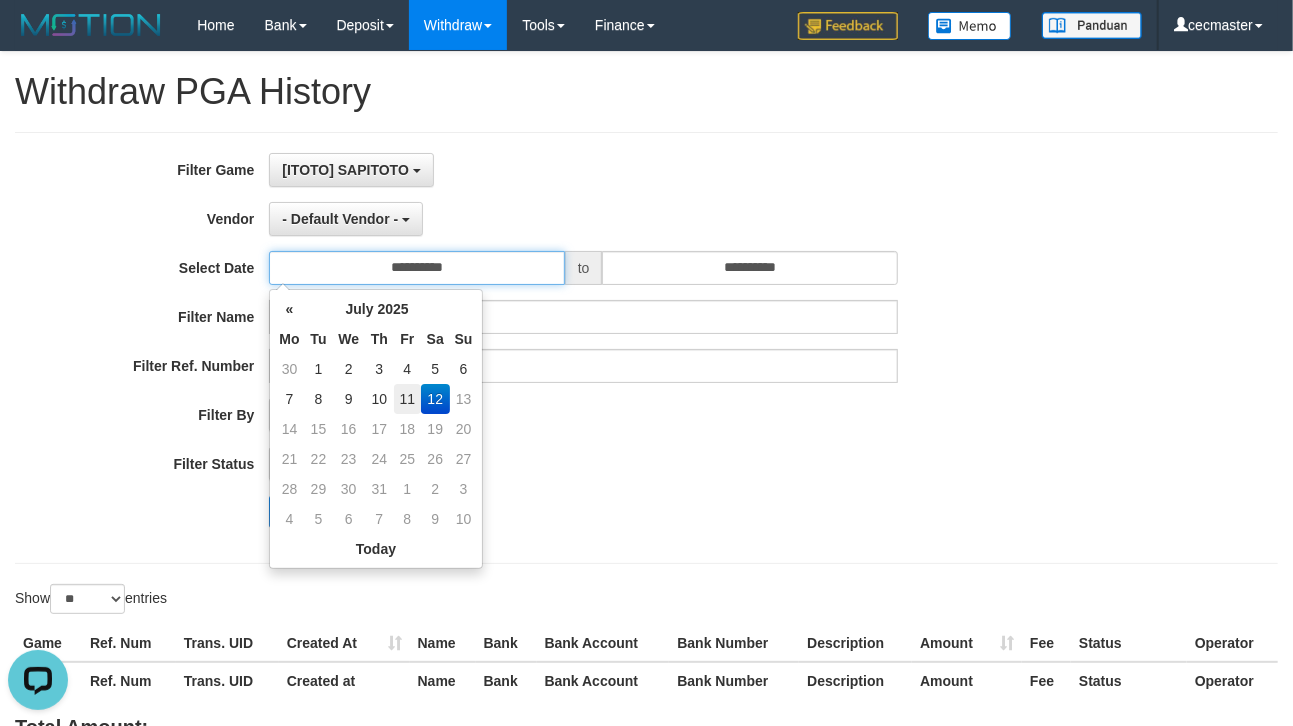 type on "**********" 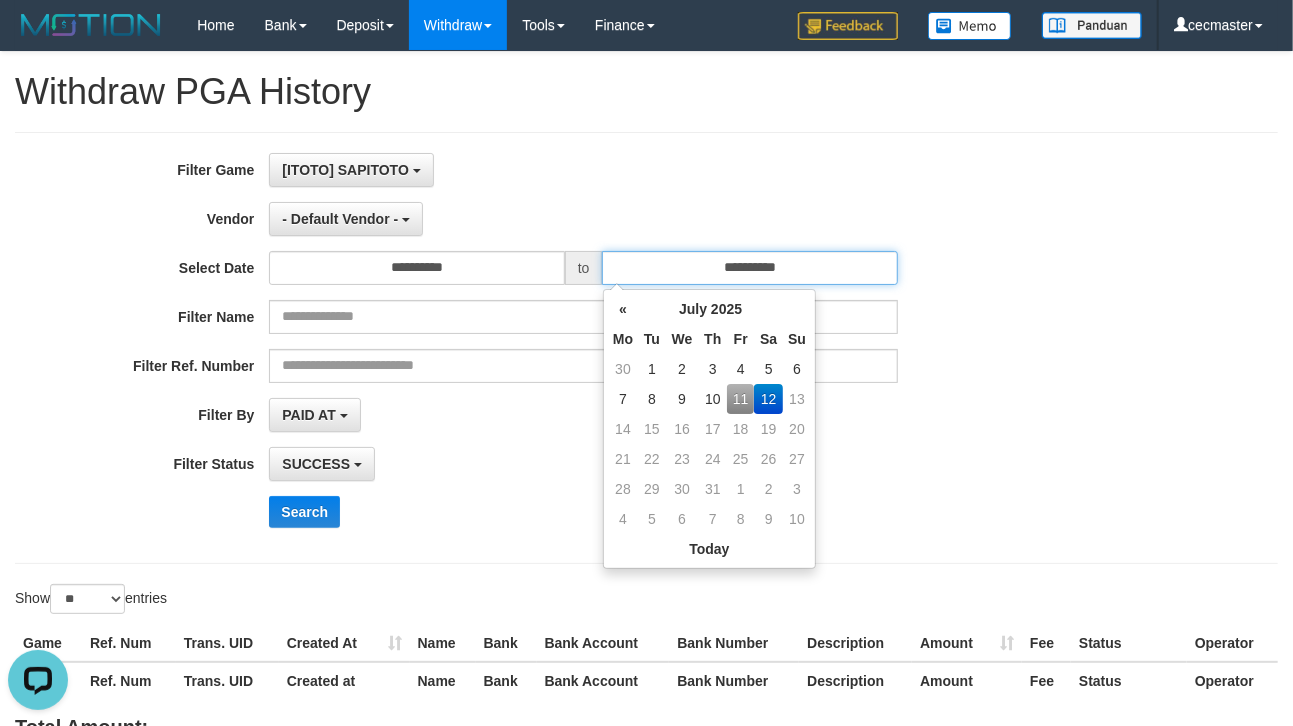 click on "**********" at bounding box center [749, 268] 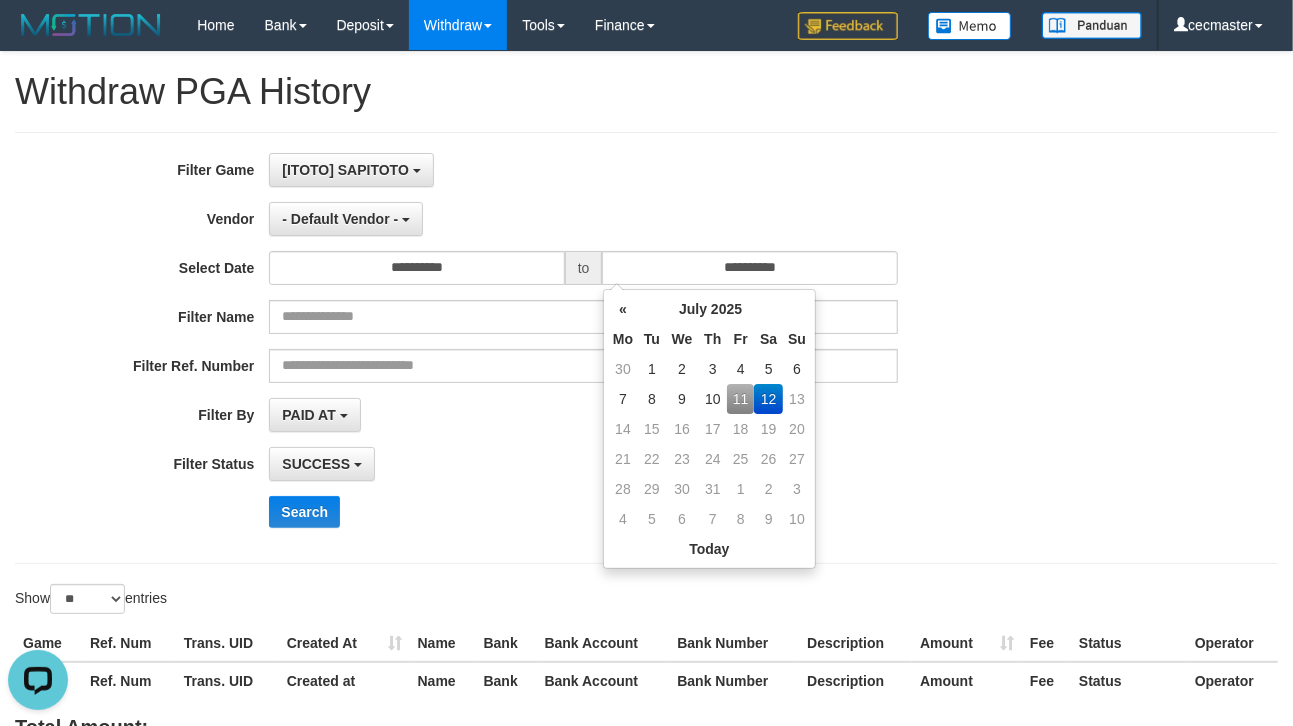 click on "11" at bounding box center [740, 399] 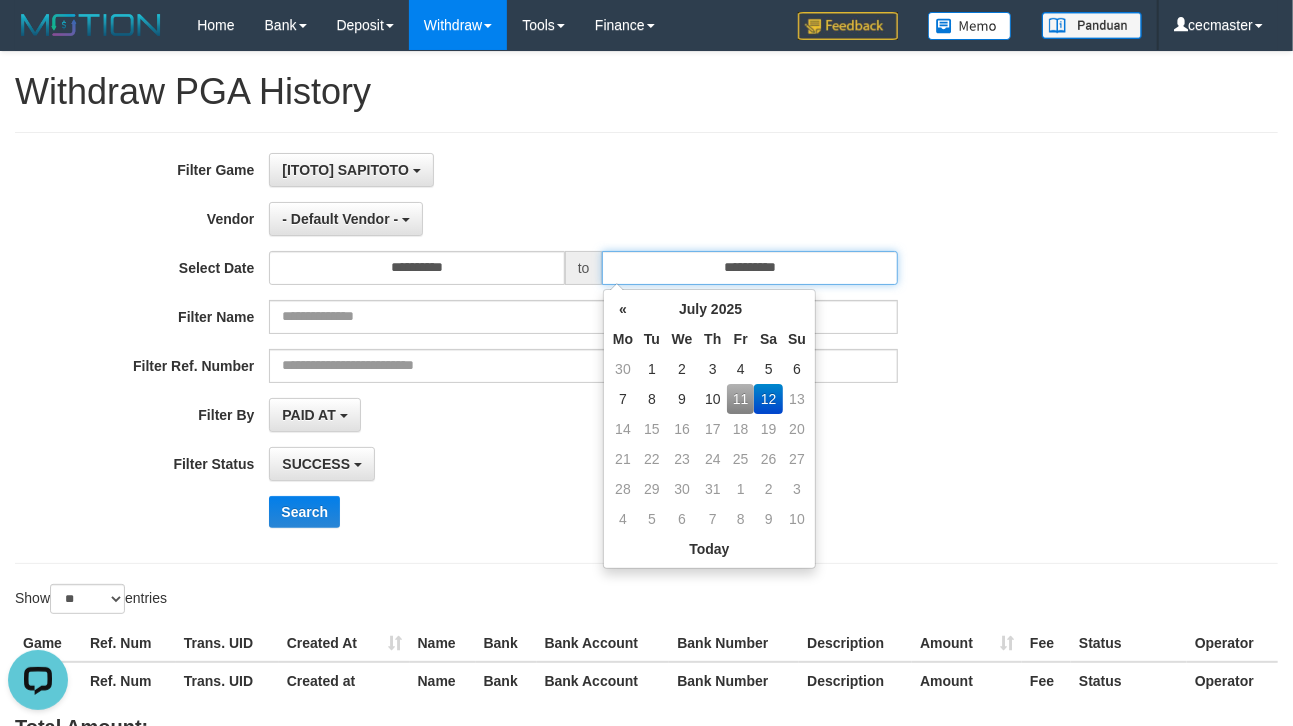type on "**********" 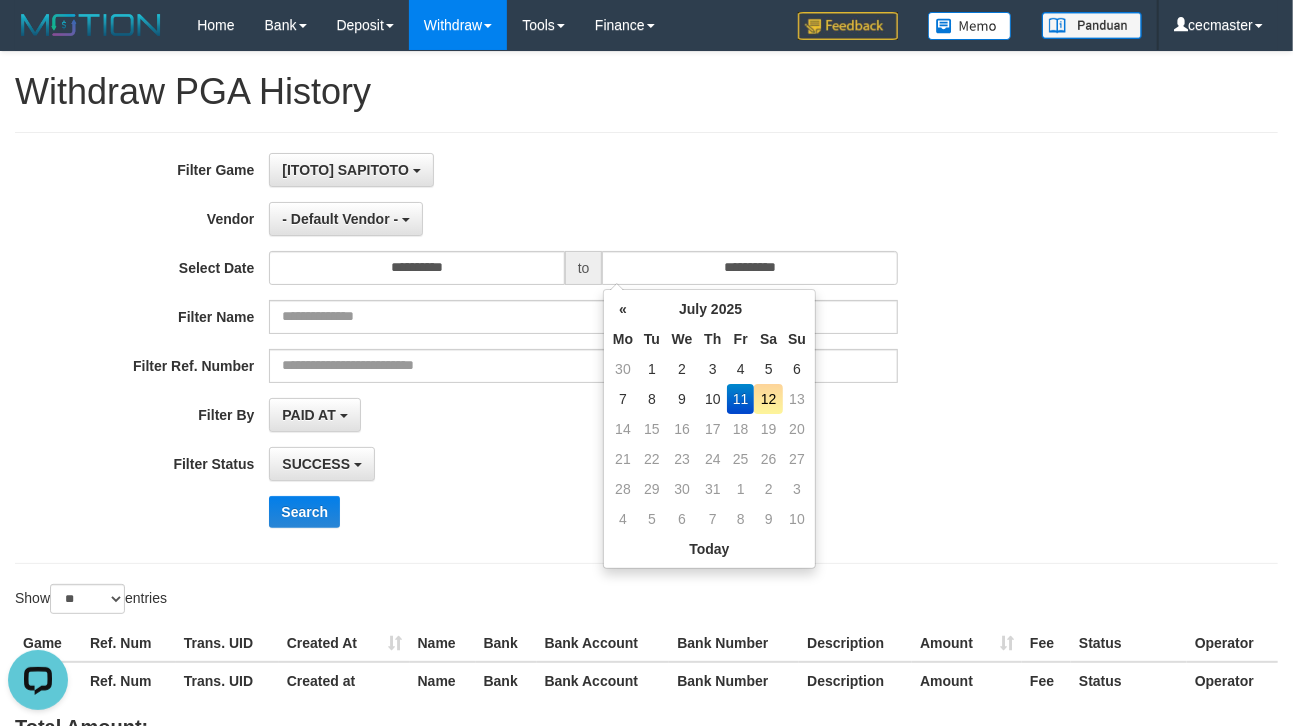 drag, startPoint x: 496, startPoint y: 510, endPoint x: 328, endPoint y: 537, distance: 170.1558 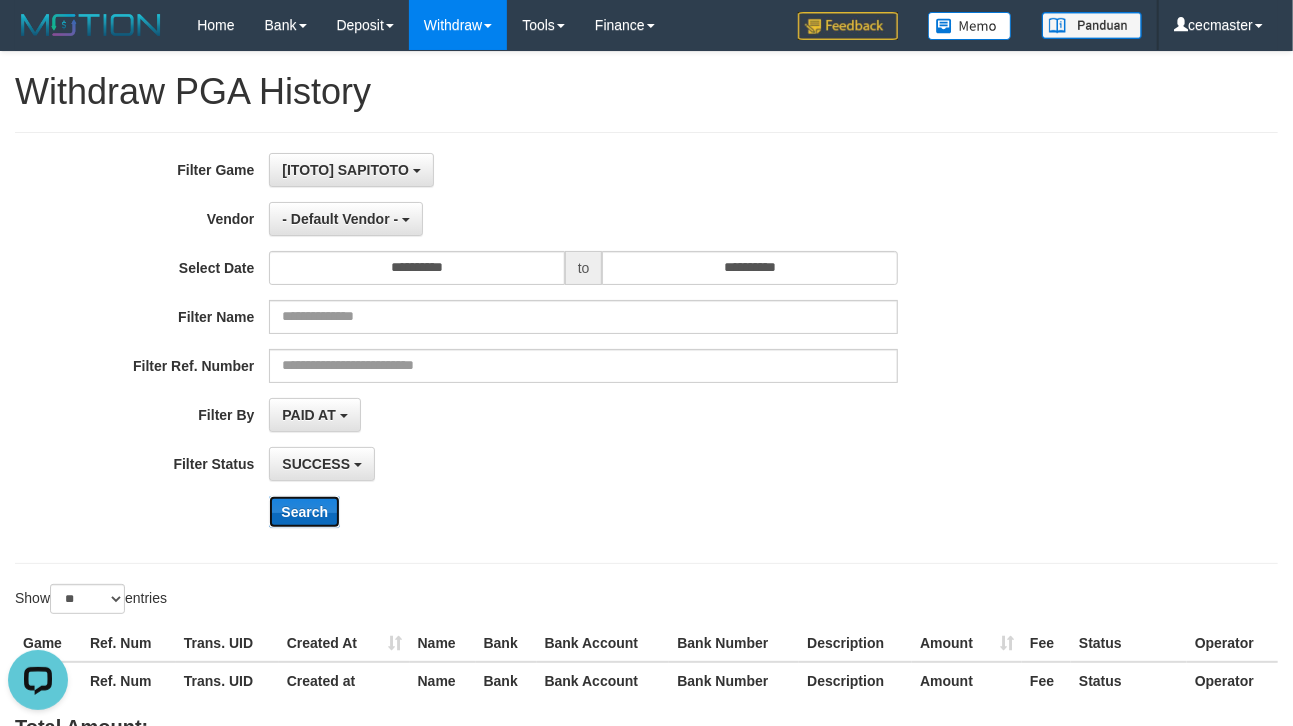 click on "Search" at bounding box center [304, 512] 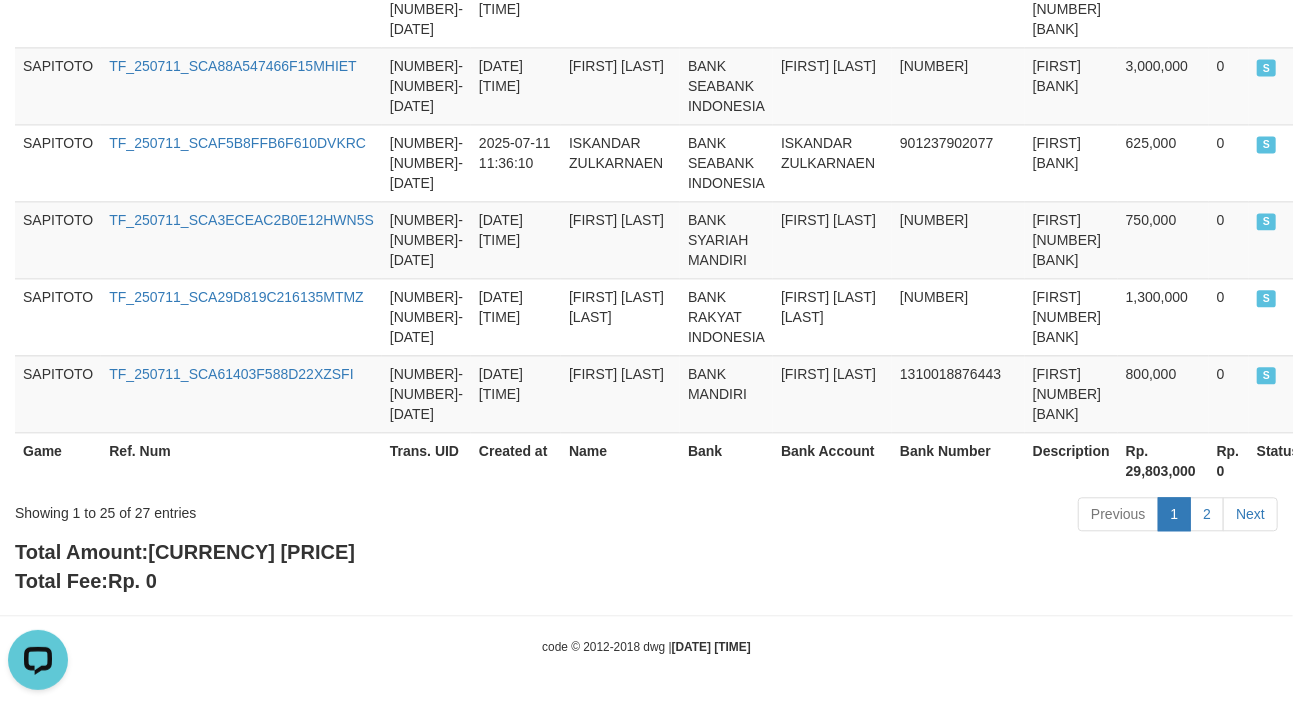 scroll, scrollTop: 2206, scrollLeft: 0, axis: vertical 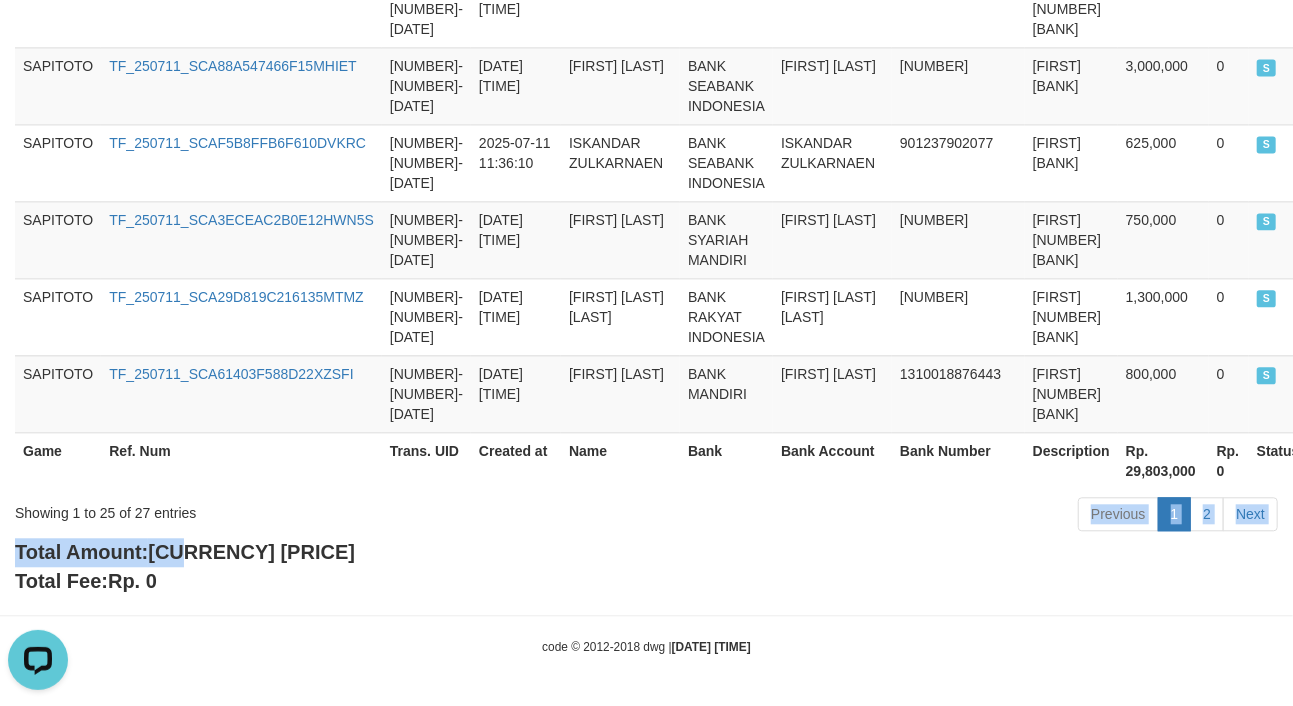 drag, startPoint x: 188, startPoint y: 552, endPoint x: 332, endPoint y: 532, distance: 145.38225 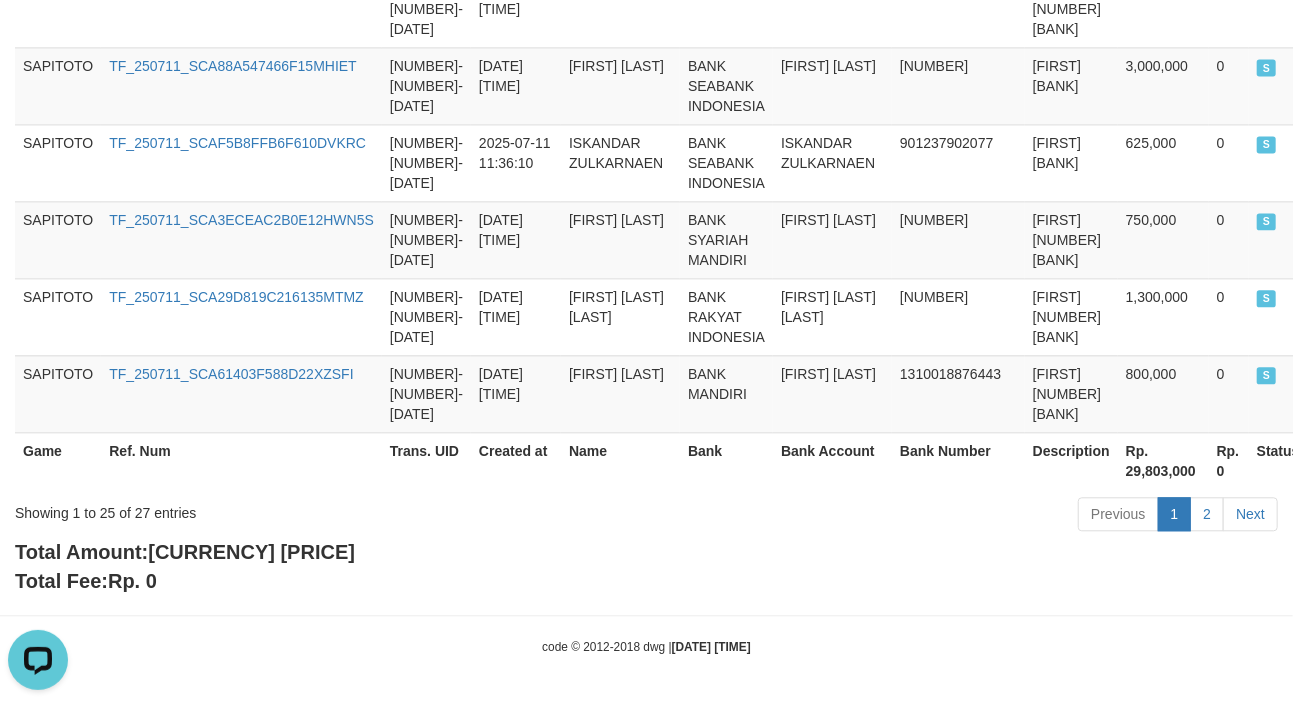 click on "Total Amount:  [CURRENCY] [PRICE]
Total Fee:  [CURRENCY] [PRICE]" at bounding box center [646, 566] 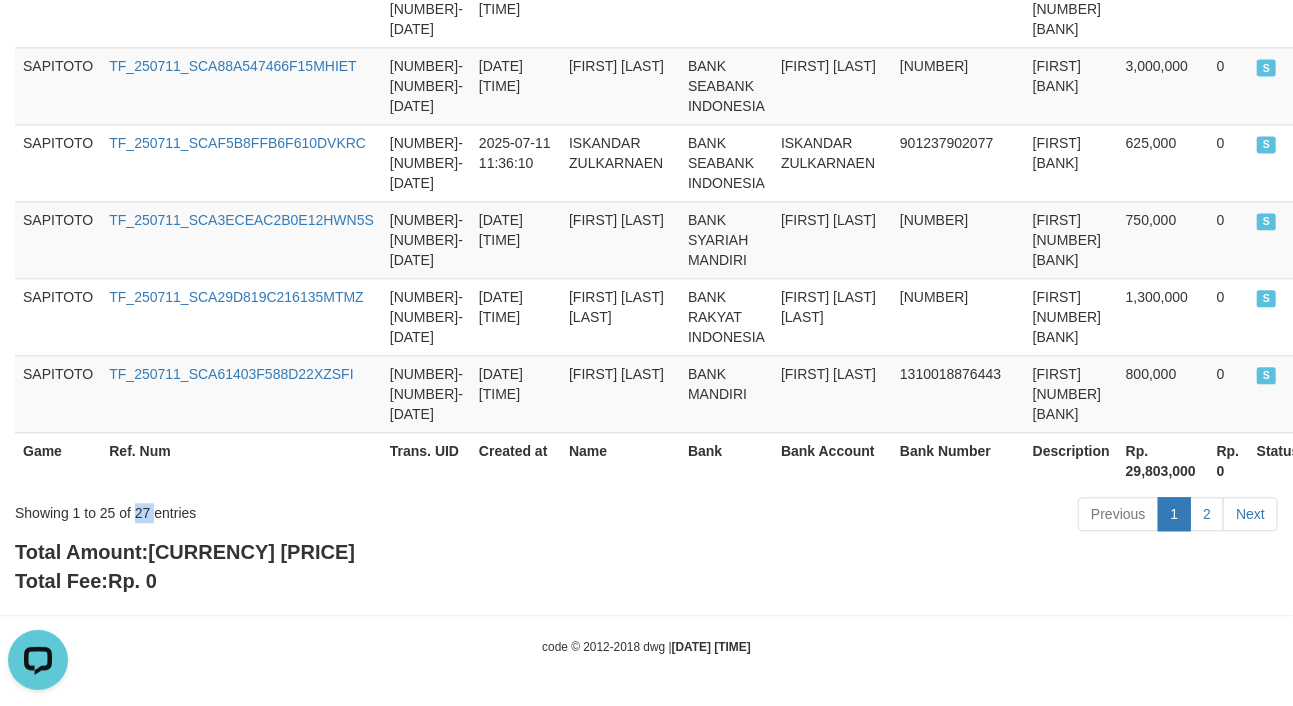 click on "Showing 1 to 25 of 27 entries" at bounding box center [269, 509] 